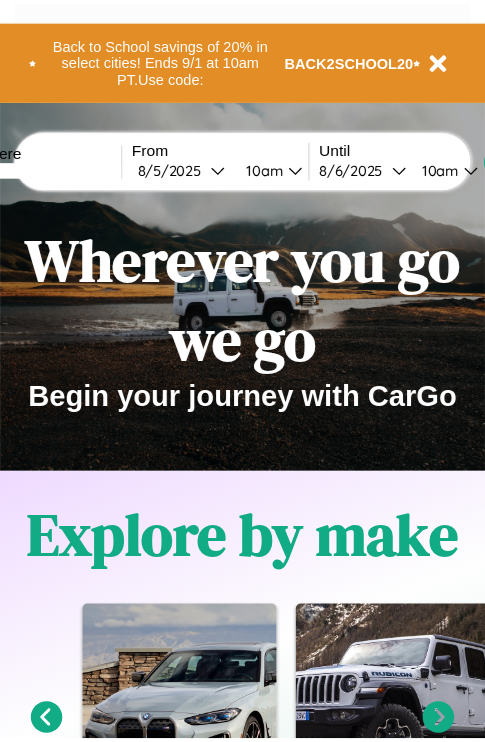 scroll, scrollTop: 0, scrollLeft: 0, axis: both 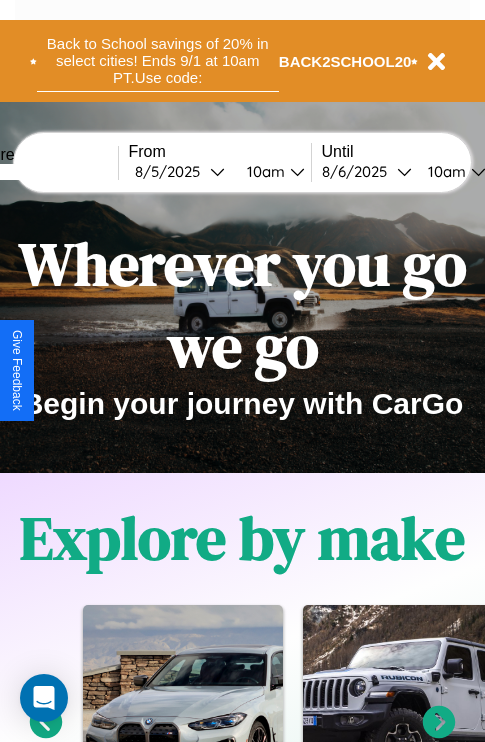 click on "Back to School savings of 20% in select cities! Ends 9/1 at 10am PT.  Use code:" at bounding box center (158, 61) 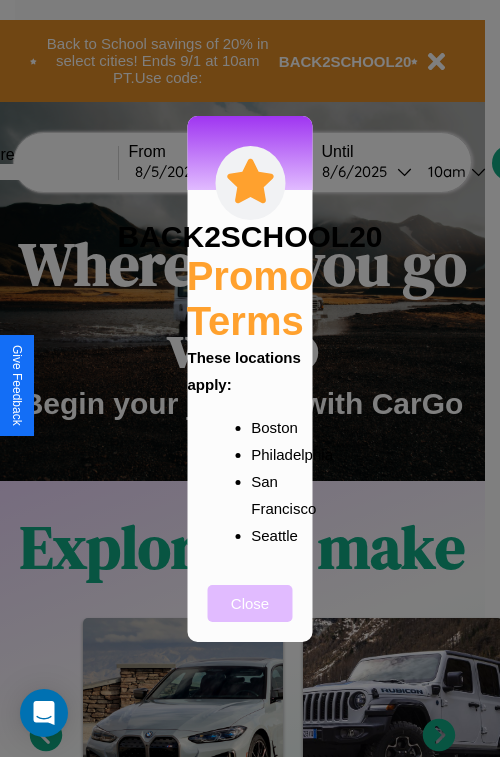 click on "Close" at bounding box center [250, 603] 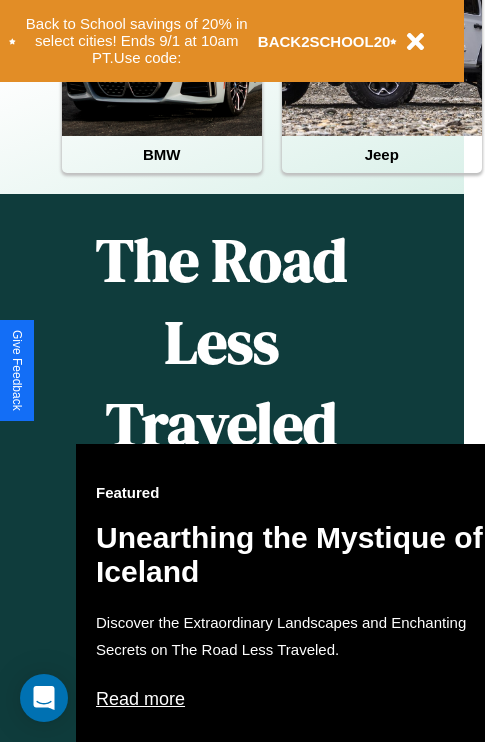 scroll, scrollTop: 997, scrollLeft: 32, axis: both 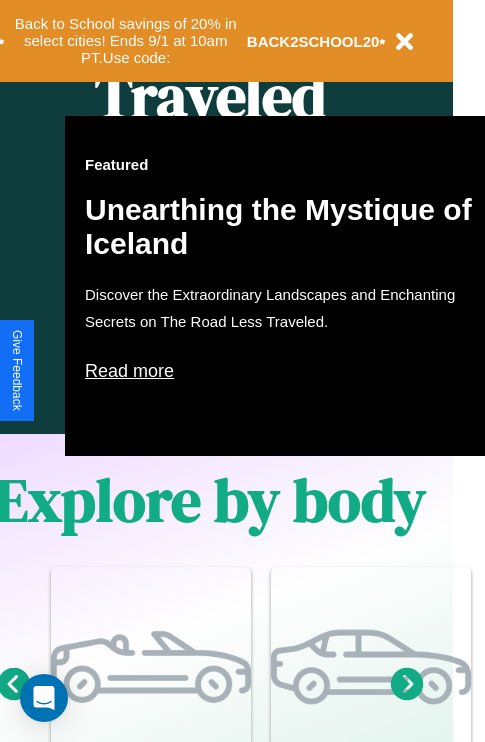 click on "Read more" at bounding box center [285, 371] 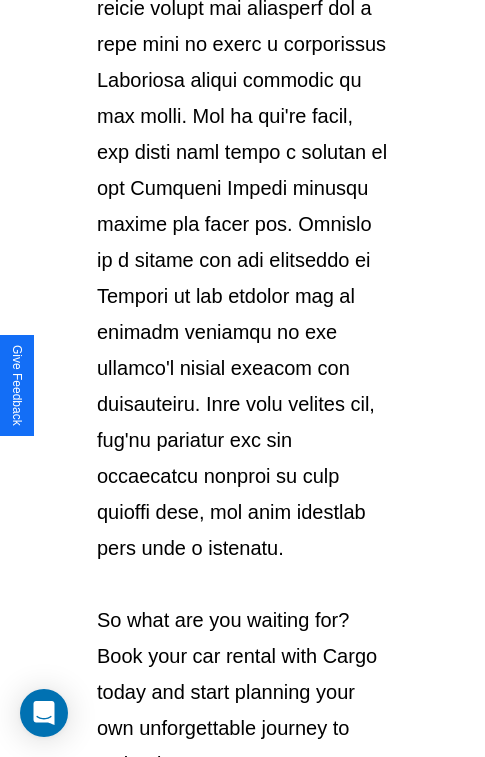 scroll, scrollTop: 3458, scrollLeft: 0, axis: vertical 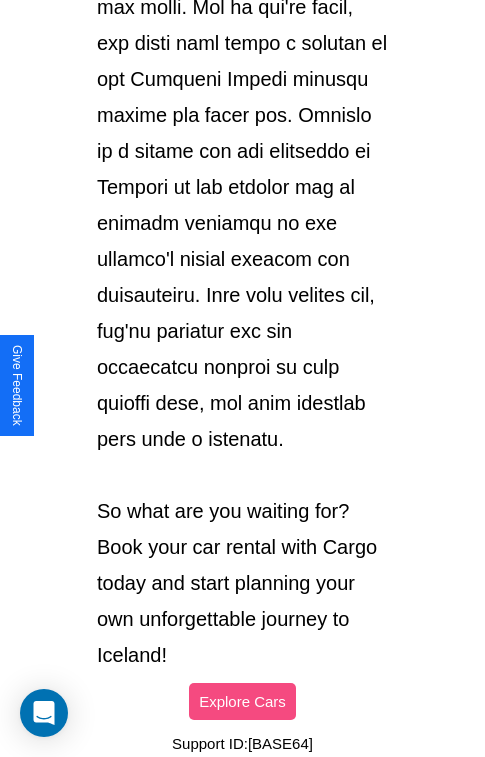 click on "Explore Cars" at bounding box center [242, 701] 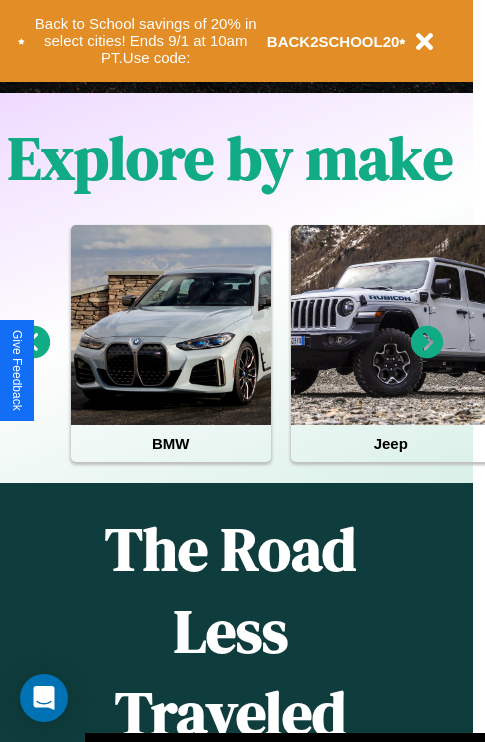 scroll, scrollTop: 0, scrollLeft: 0, axis: both 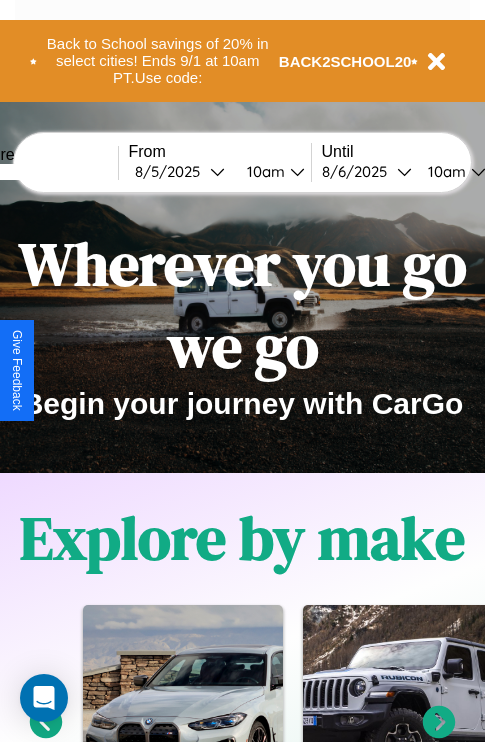 click at bounding box center [43, 172] 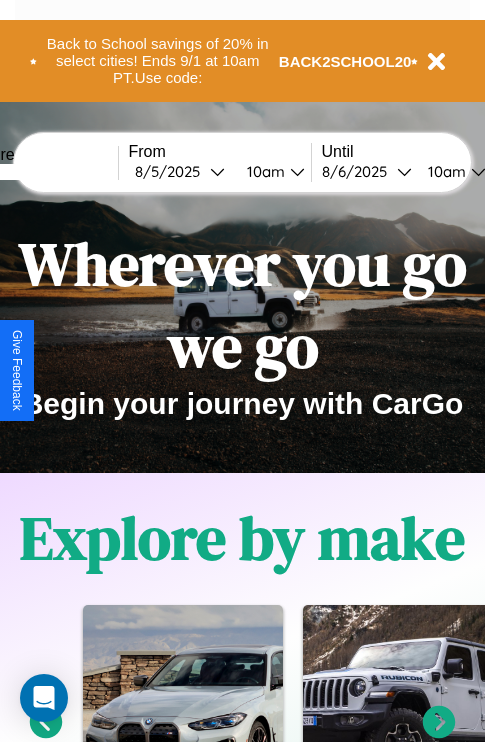 type on "*****" 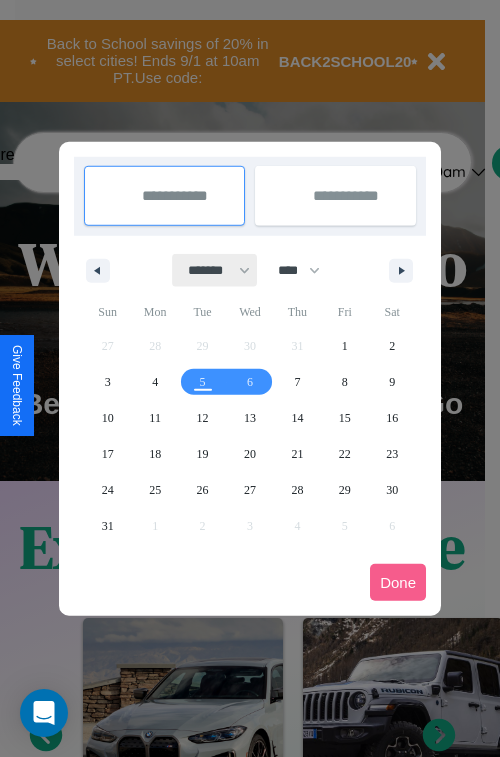 click on "******* ******** ***** ***** *** **** **** ****** ********* ******* ******** ********" at bounding box center (215, 270) 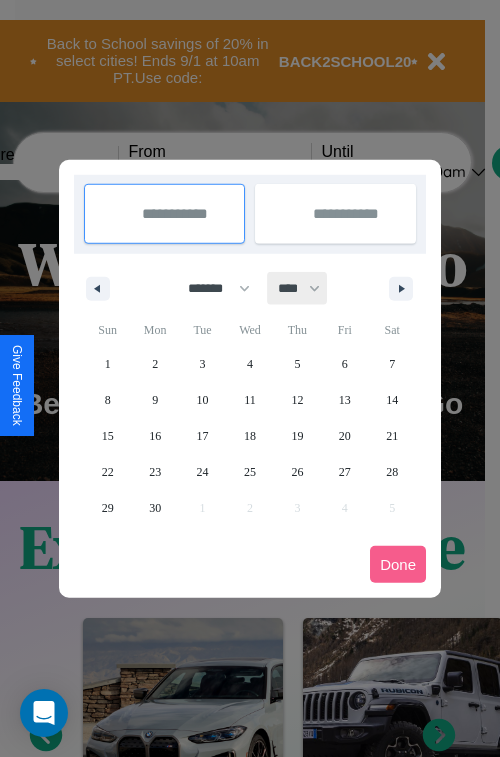 click on "**** **** **** **** **** **** **** **** **** **** **** **** **** **** **** **** **** **** **** **** **** **** **** **** **** **** **** **** **** **** **** **** **** **** **** **** **** **** **** **** **** **** **** **** **** **** **** **** **** **** **** **** **** **** **** **** **** **** **** **** **** **** **** **** **** **** **** **** **** **** **** **** **** **** **** **** **** **** **** **** **** **** **** **** **** **** **** **** **** **** **** **** **** **** **** **** **** **** **** **** **** **** **** **** **** **** **** **** **** **** **** **** **** **** **** **** **** **** **** **** ****" at bounding box center [298, 288] 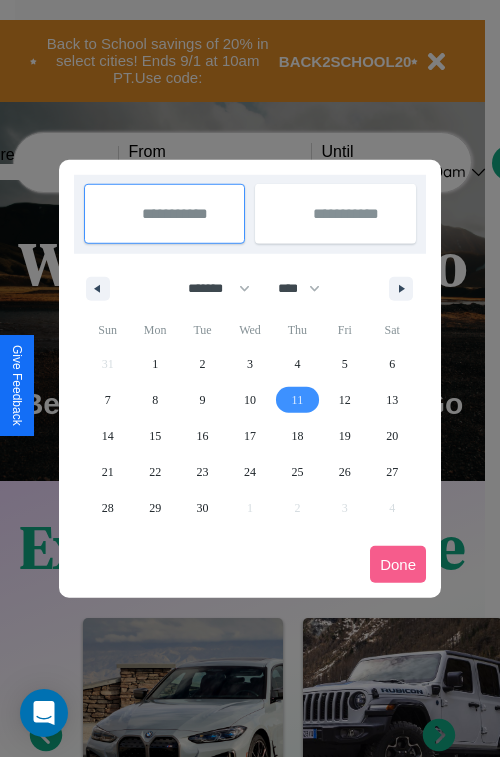 click on "11" at bounding box center [298, 400] 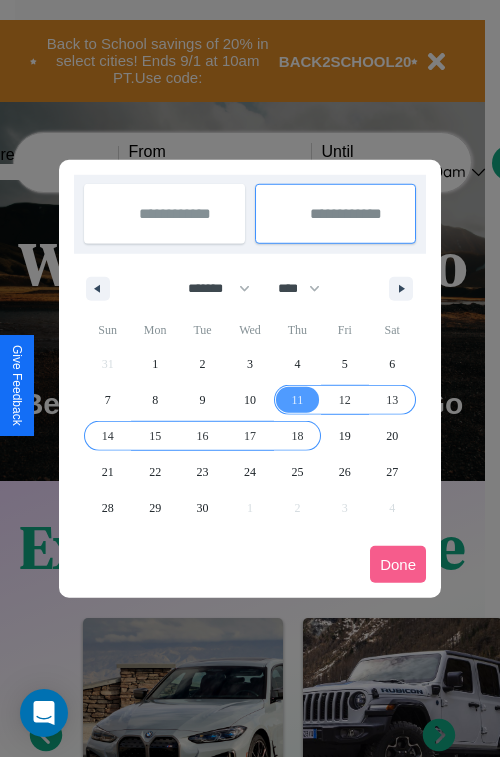 click on "18" at bounding box center (297, 436) 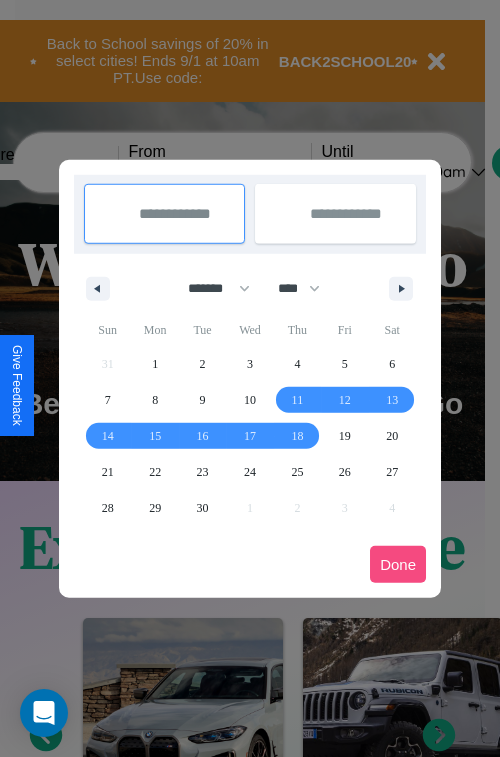 click on "Done" at bounding box center [398, 564] 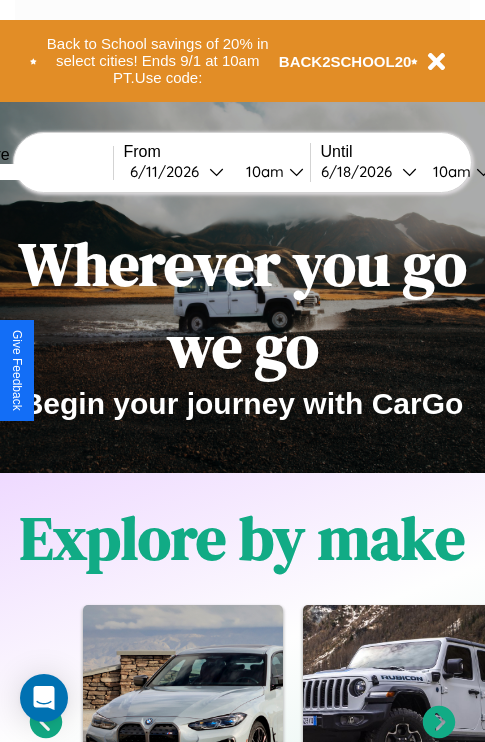scroll, scrollTop: 0, scrollLeft: 72, axis: horizontal 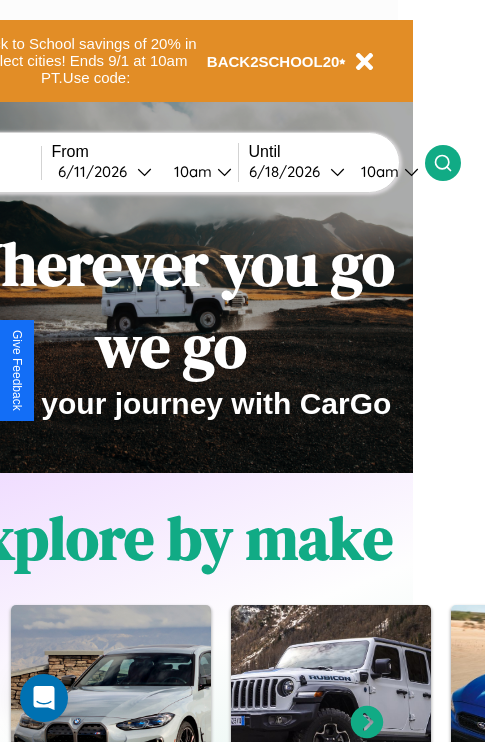 click 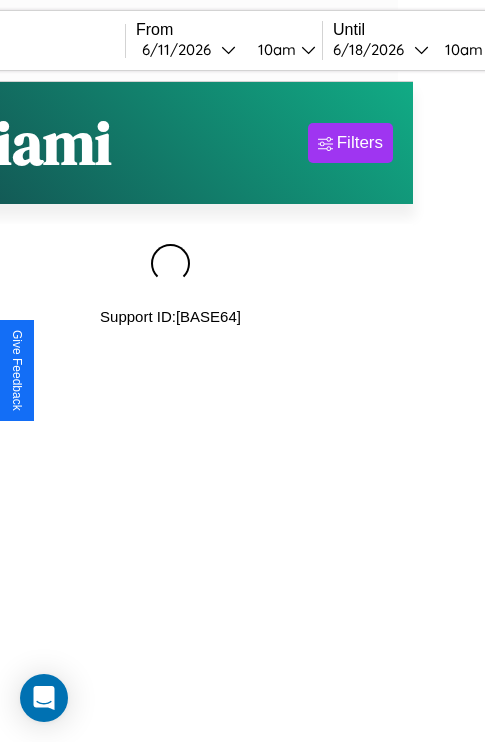 scroll, scrollTop: 0, scrollLeft: 0, axis: both 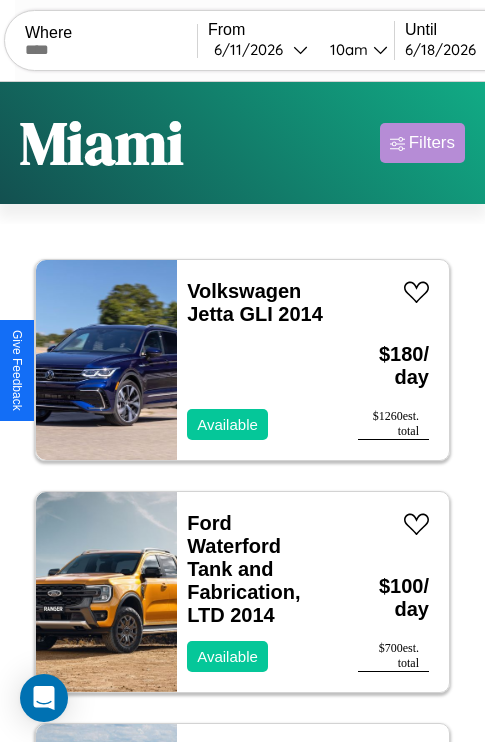 click on "Filters" at bounding box center (432, 143) 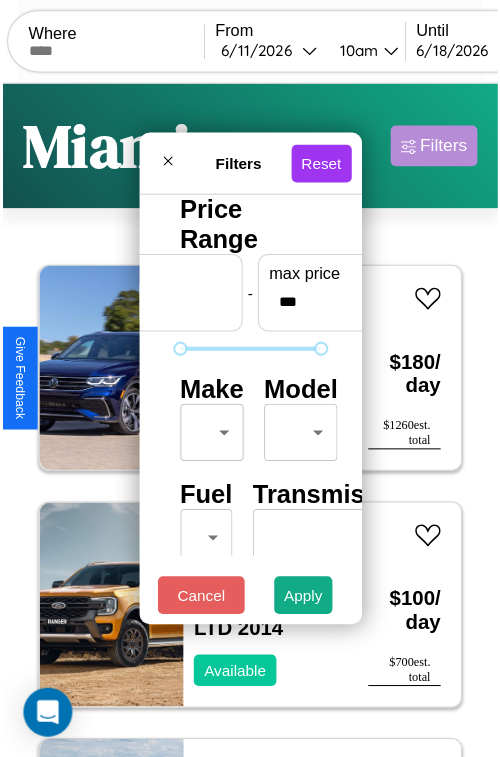 scroll, scrollTop: 59, scrollLeft: 0, axis: vertical 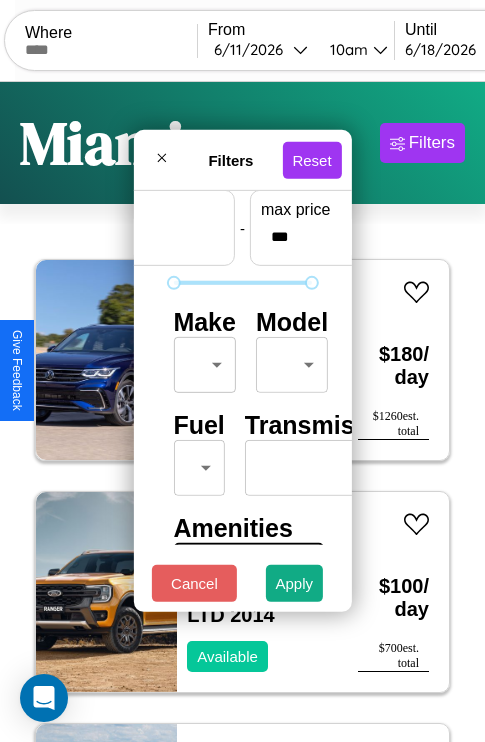 click on "CarGo Where From [DATE] [TIME] Until [DATE] [TIME] Become a Host Login Sign Up [CITY] Filters 35 cars in this area These cars can be picked up in this city. Volkswagen Jetta GLI 2014 Available $ 180 / day $ 1260 est. total Ford [CITY] and Fabrication, LTD 2014 Available $ 100 / day $ 700 est. total Hyundai Genesis Coupe 2018 Available $ 170 / day $ 1190 est. total Jaguar XJ 2016 Available $ 80 / day $ 560 est. total Nissan Rogue Select 2014 Available $ 190 / day $ 1330 est. total Kia Sportage 2022 Available $ 130 / day $ 910 est. total Kia [CITY] 2023 Available $ 120 / day $ 840 est. total Chrysler Sebring 2014 Available $ 40 / day $ 280 est. total Maserati Coupe 2017 Available $ 120 / day $ 840 est. total Audi S8 2022 Unavailable $ 80 / day $ 560 est. total Buick Terraza 2020 Available $ 150 / day $ 1050 est. total Fiat 124 Spider 2022 Available $ 80 / day $ 560 est. total Alfa Romeo 164 2017 Available $ 80 / day $" at bounding box center (242, 412) 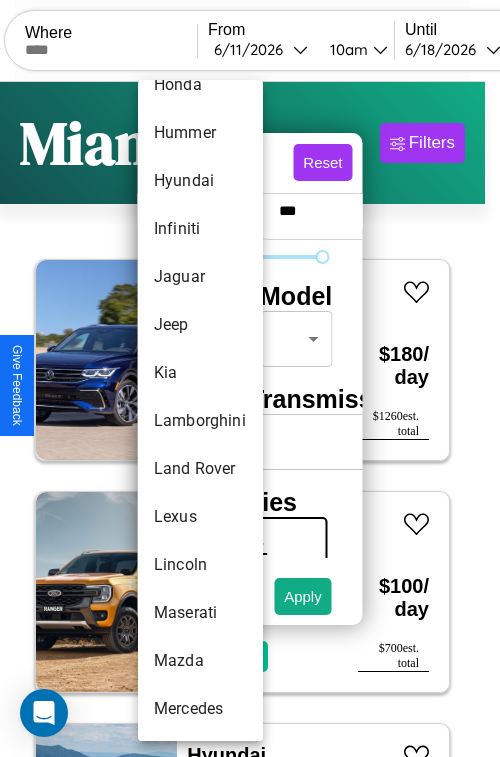 scroll, scrollTop: 806, scrollLeft: 0, axis: vertical 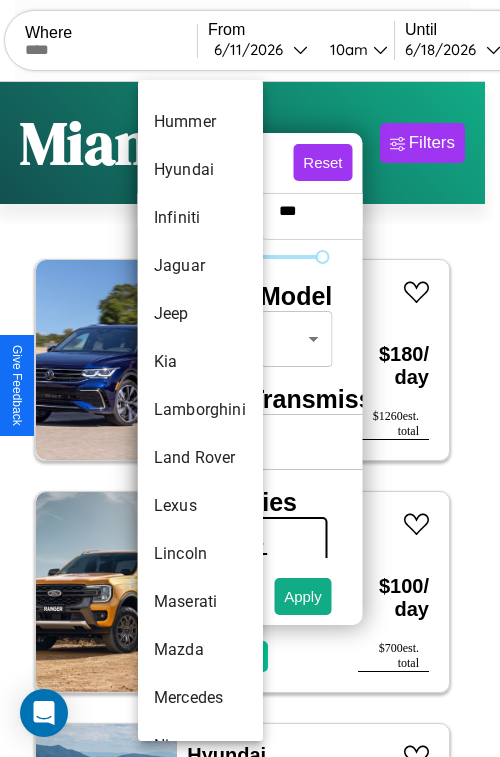 click on "Lamborghini" at bounding box center (200, 410) 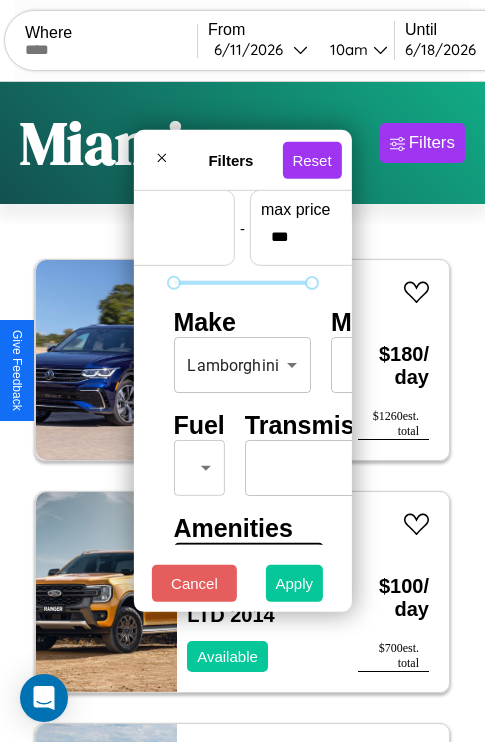 click on "Apply" at bounding box center [295, 583] 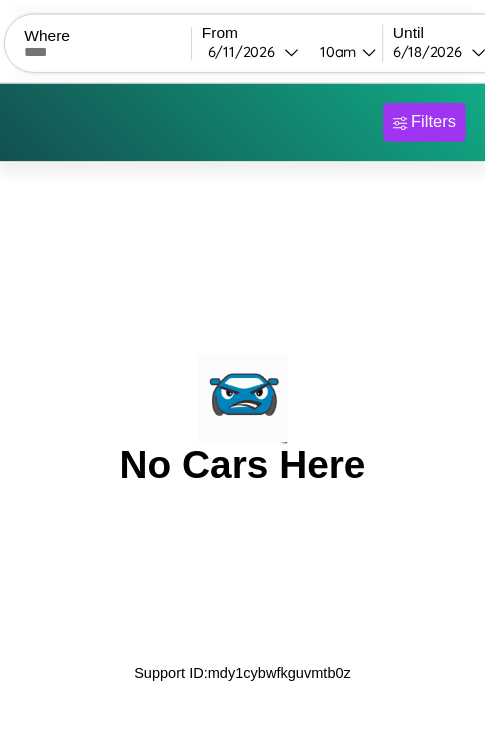 scroll, scrollTop: 0, scrollLeft: 0, axis: both 